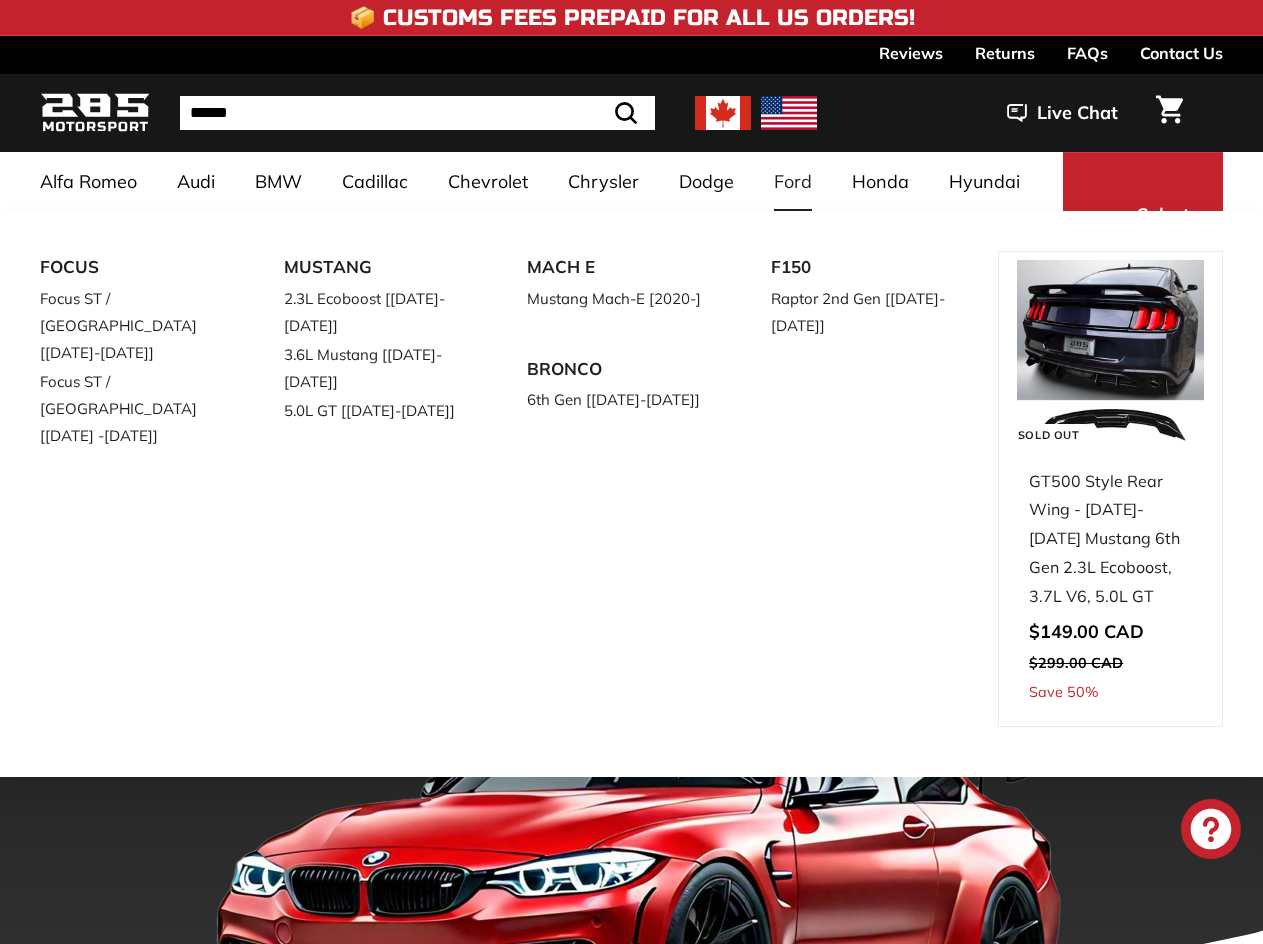 scroll, scrollTop: 0, scrollLeft: 0, axis: both 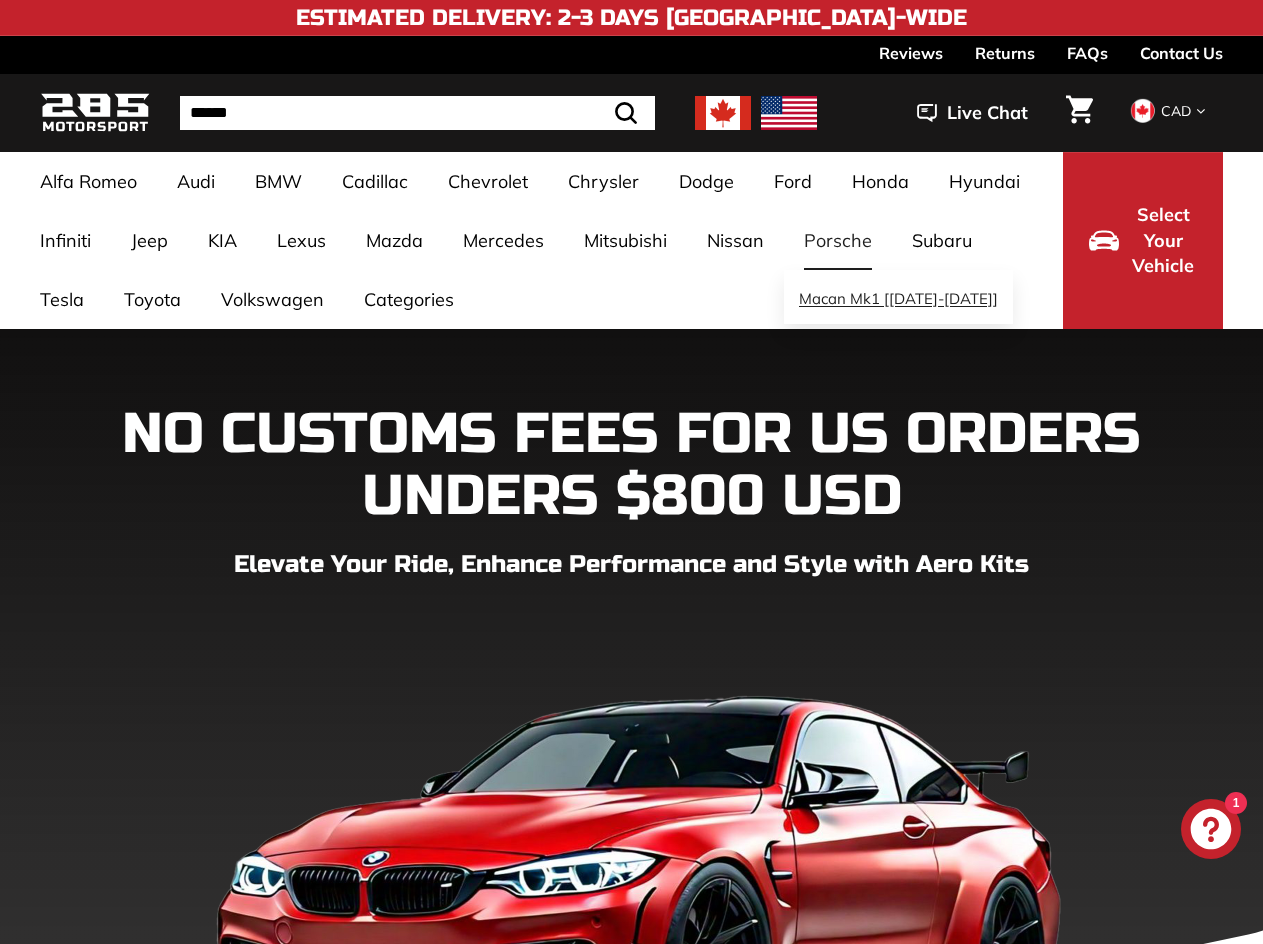 click on "Macan Mk1 [[DATE]-[DATE]]" at bounding box center (898, 299) 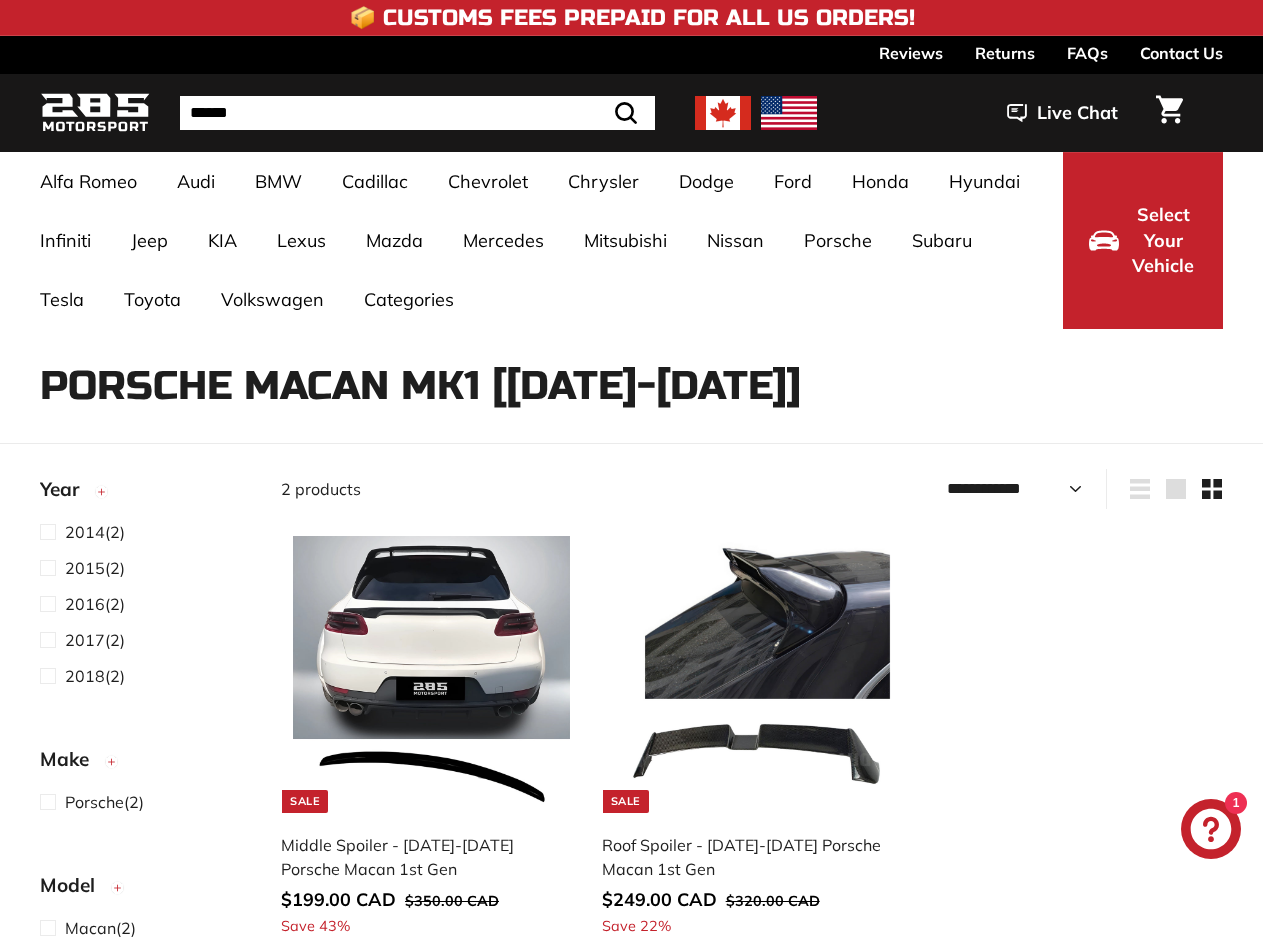 select on "**********" 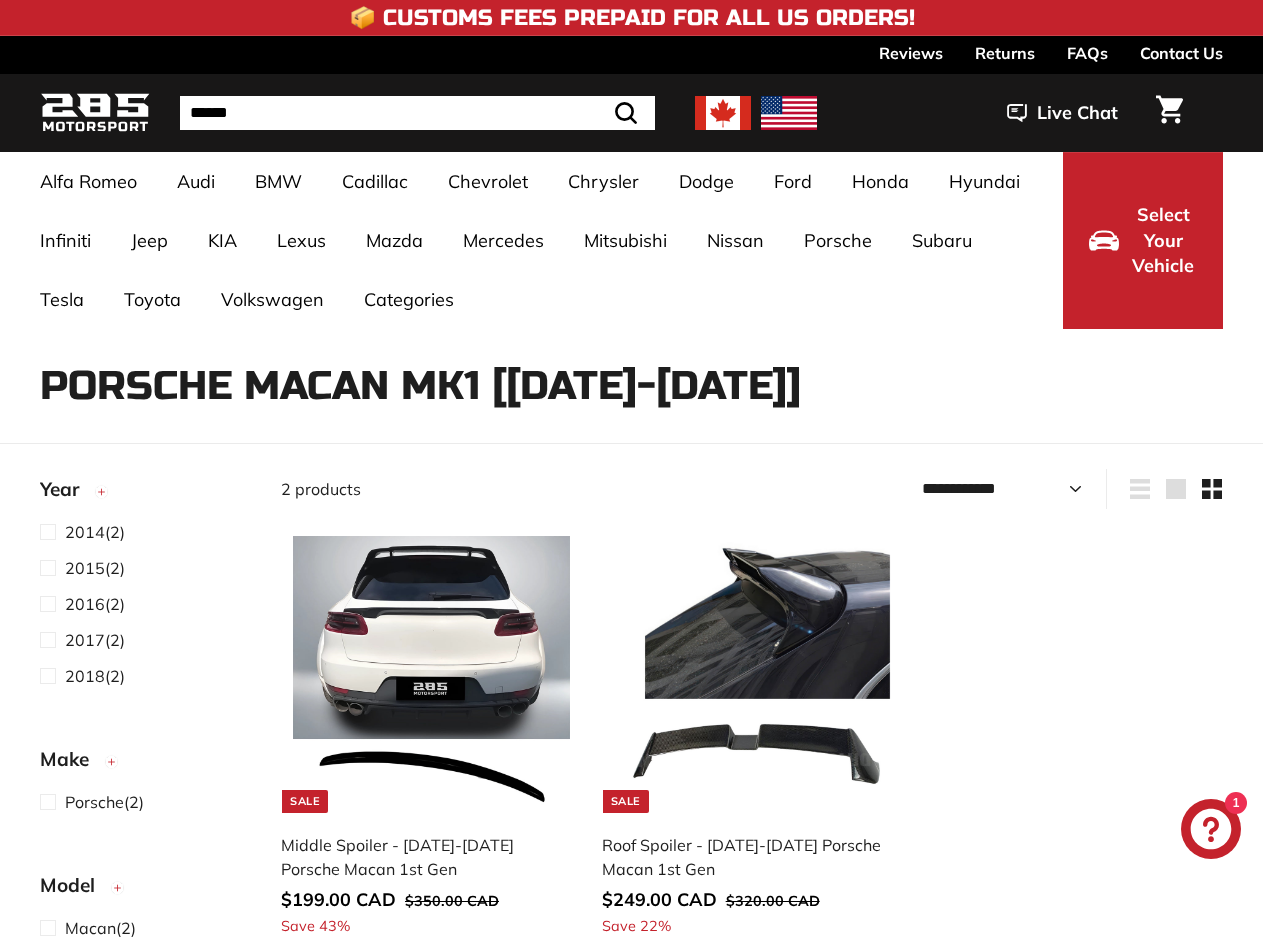 scroll, scrollTop: 0, scrollLeft: 0, axis: both 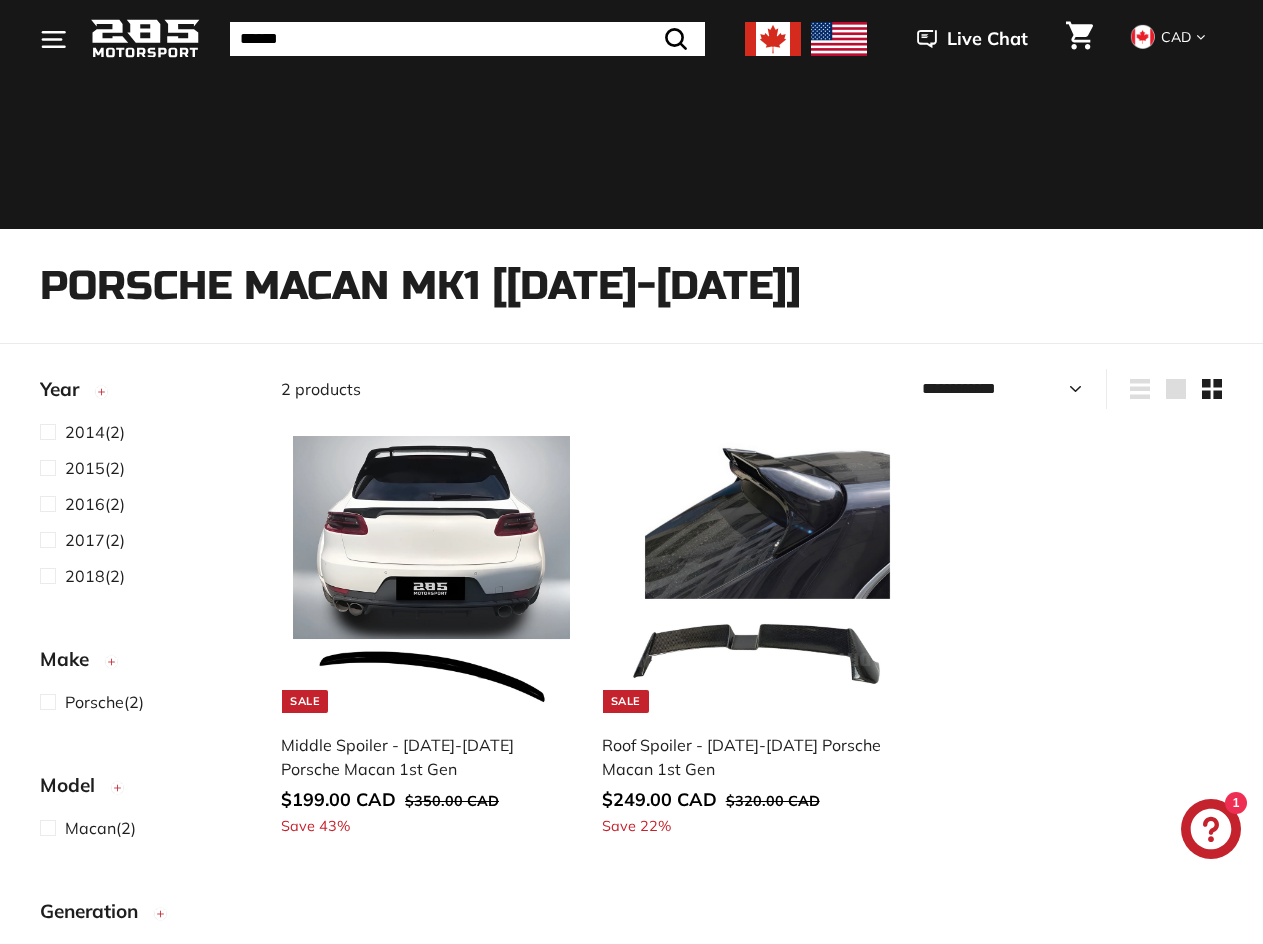 click on "." 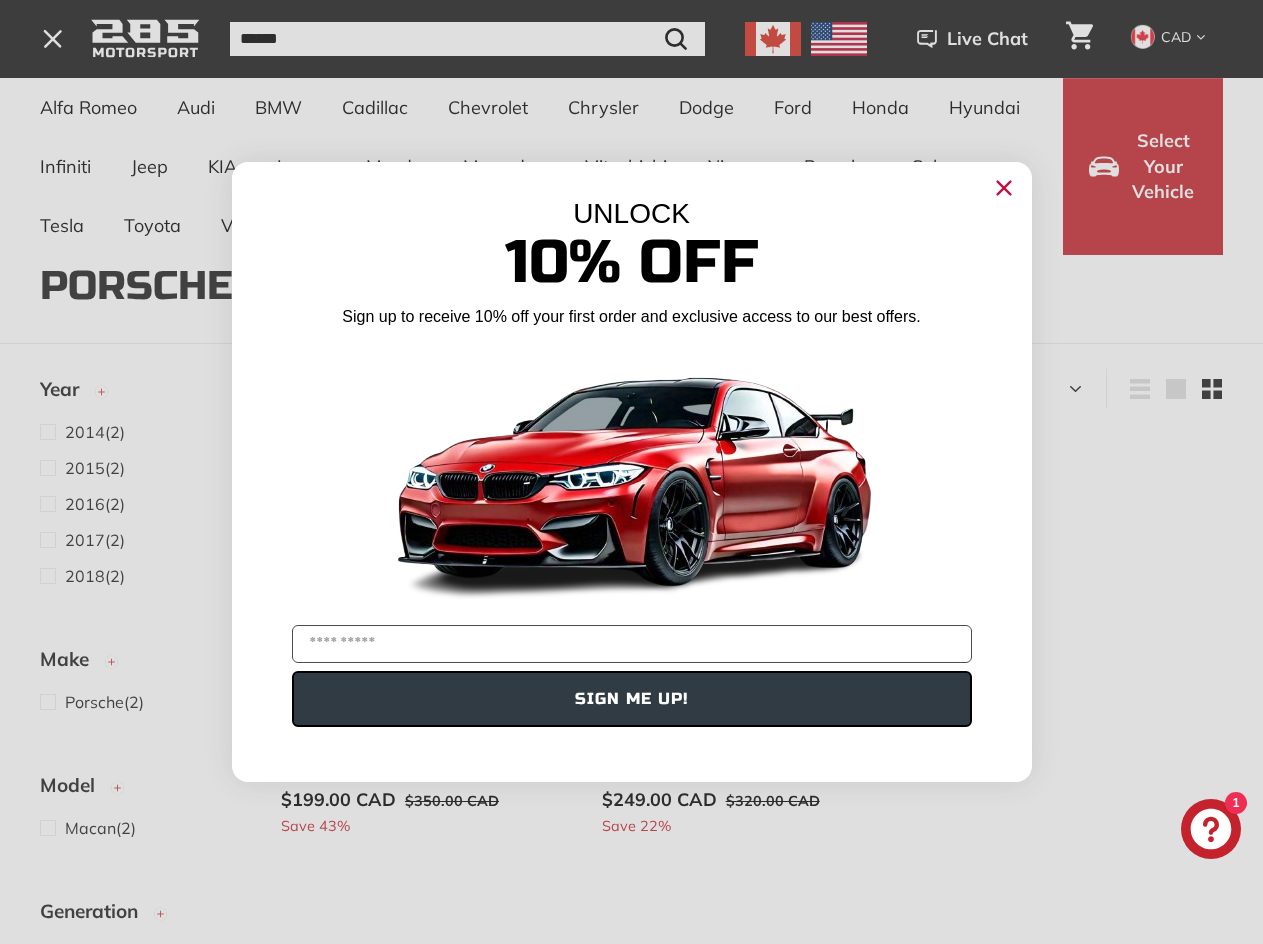 click 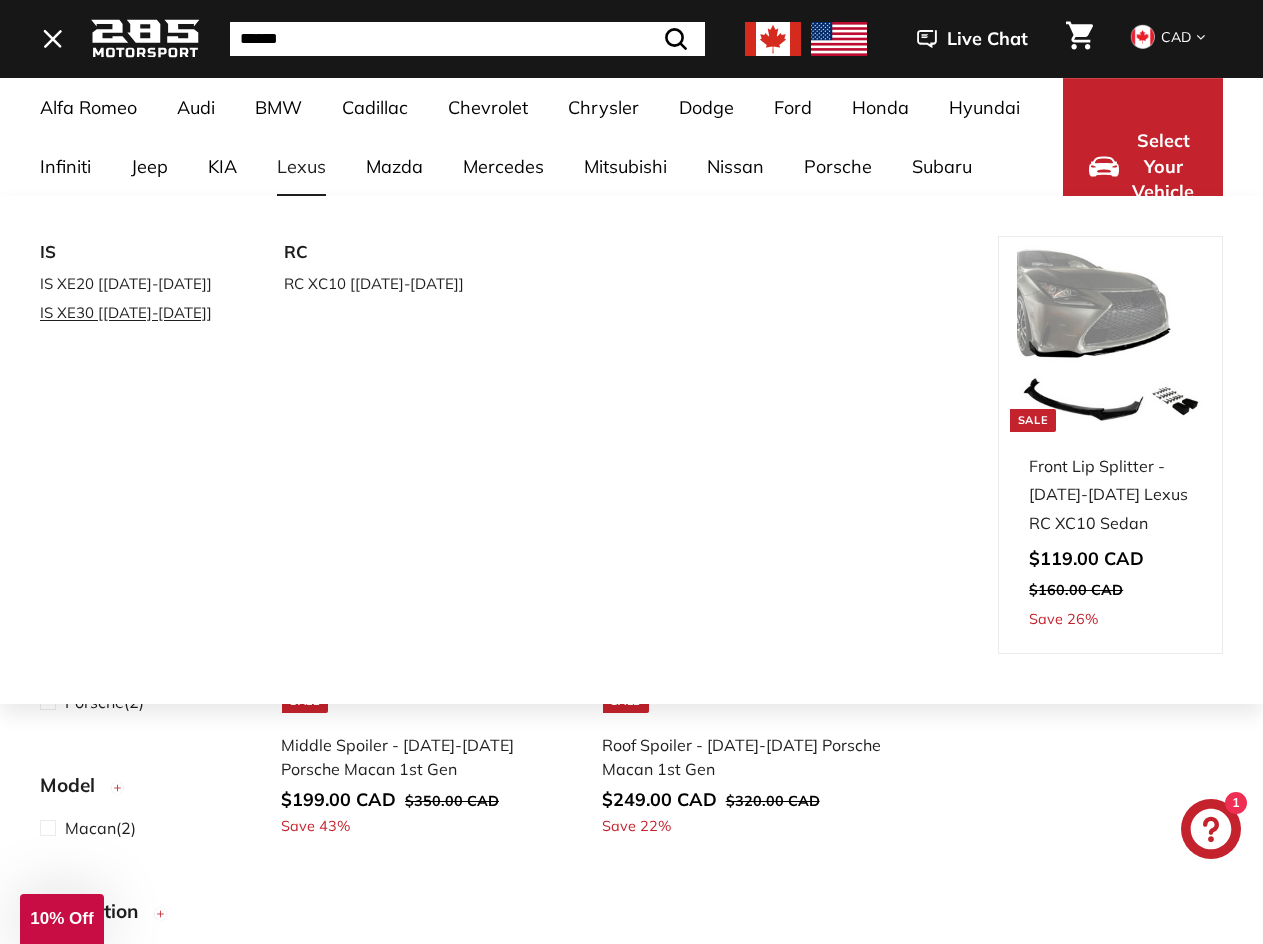 click on "IS XE30 [[DATE]-[DATE]]" at bounding box center [134, 312] 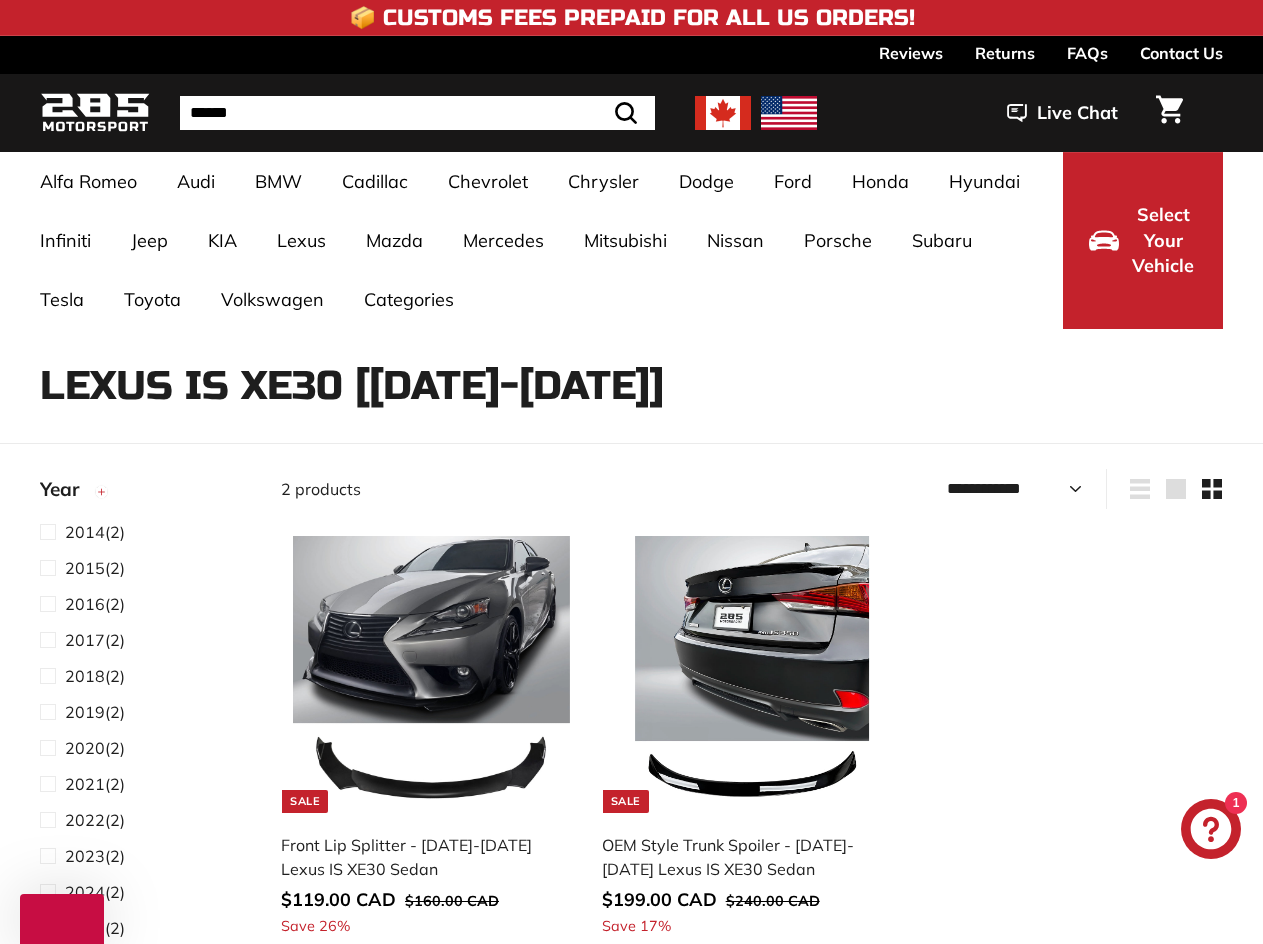 select on "**********" 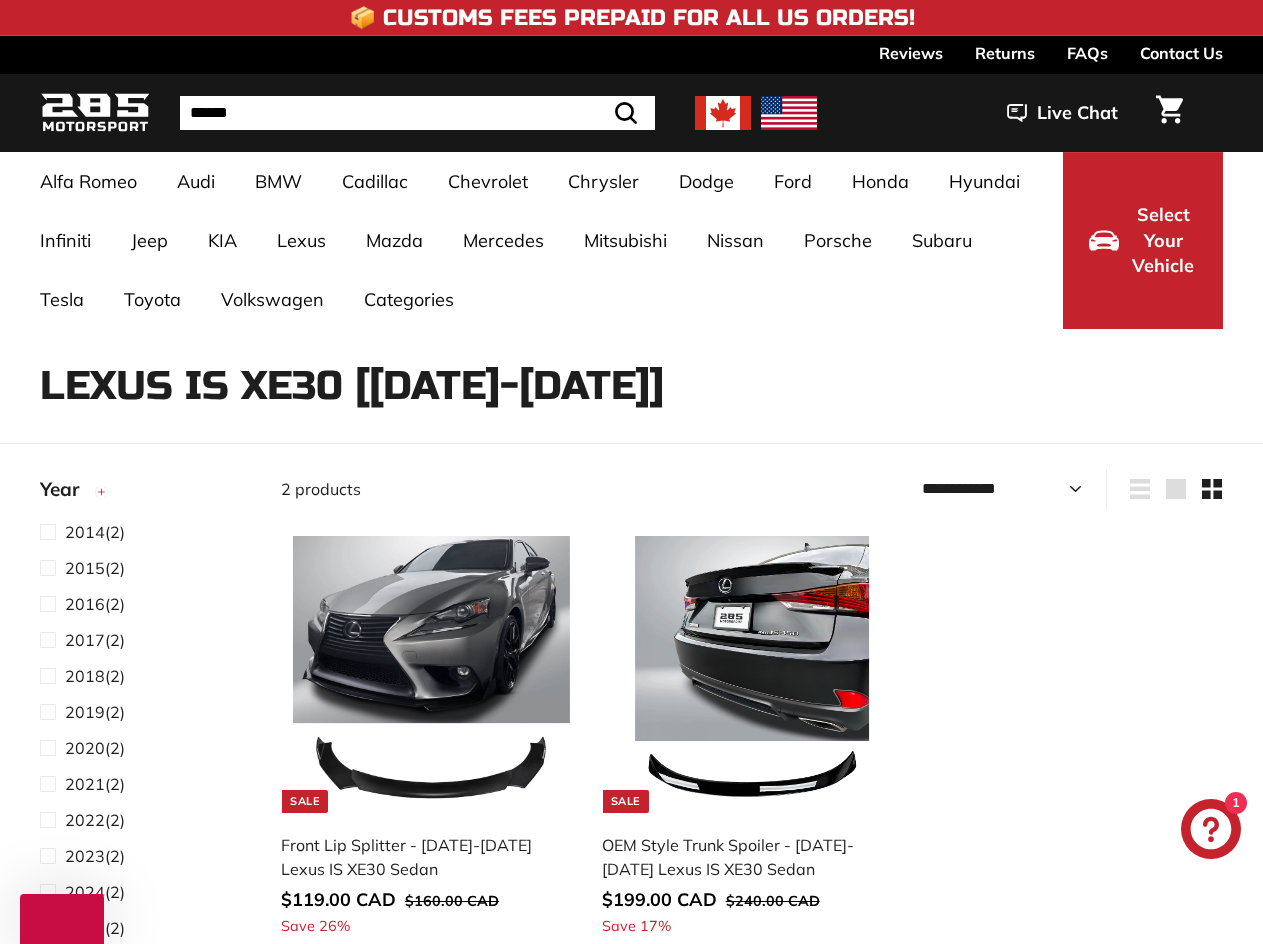 scroll, scrollTop: 0, scrollLeft: 0, axis: both 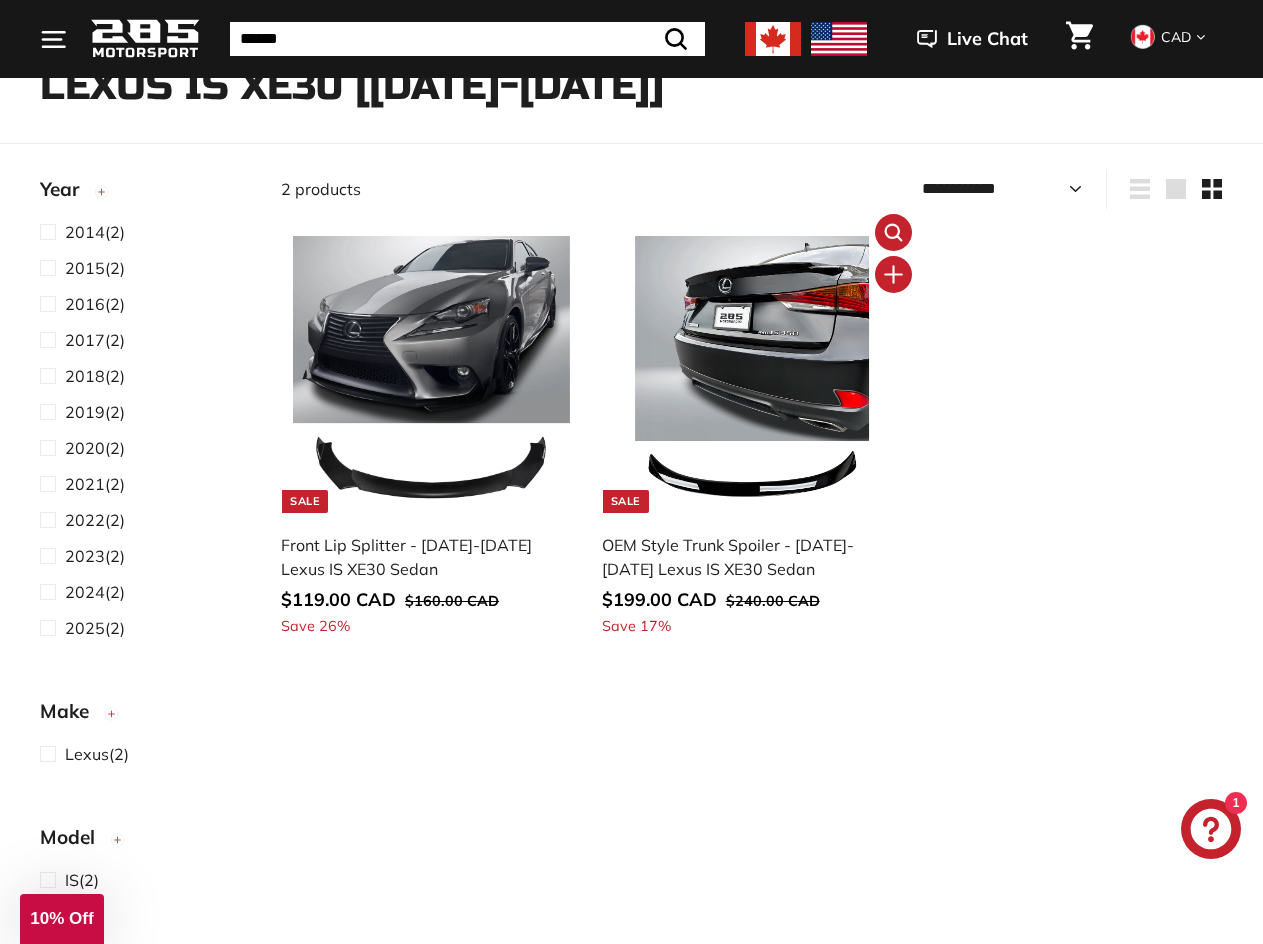 click at bounding box center (752, 374) 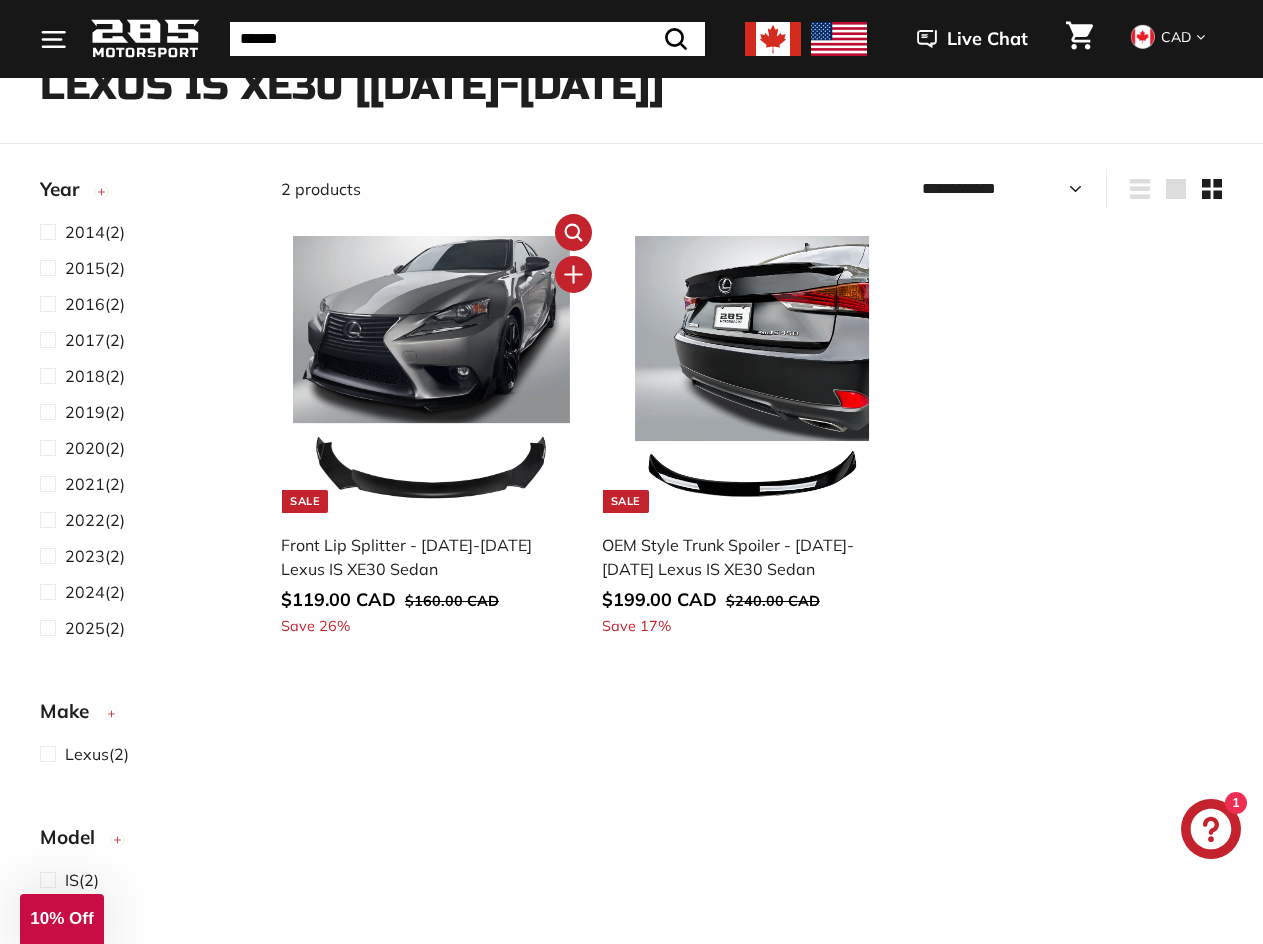 click at bounding box center (431, 374) 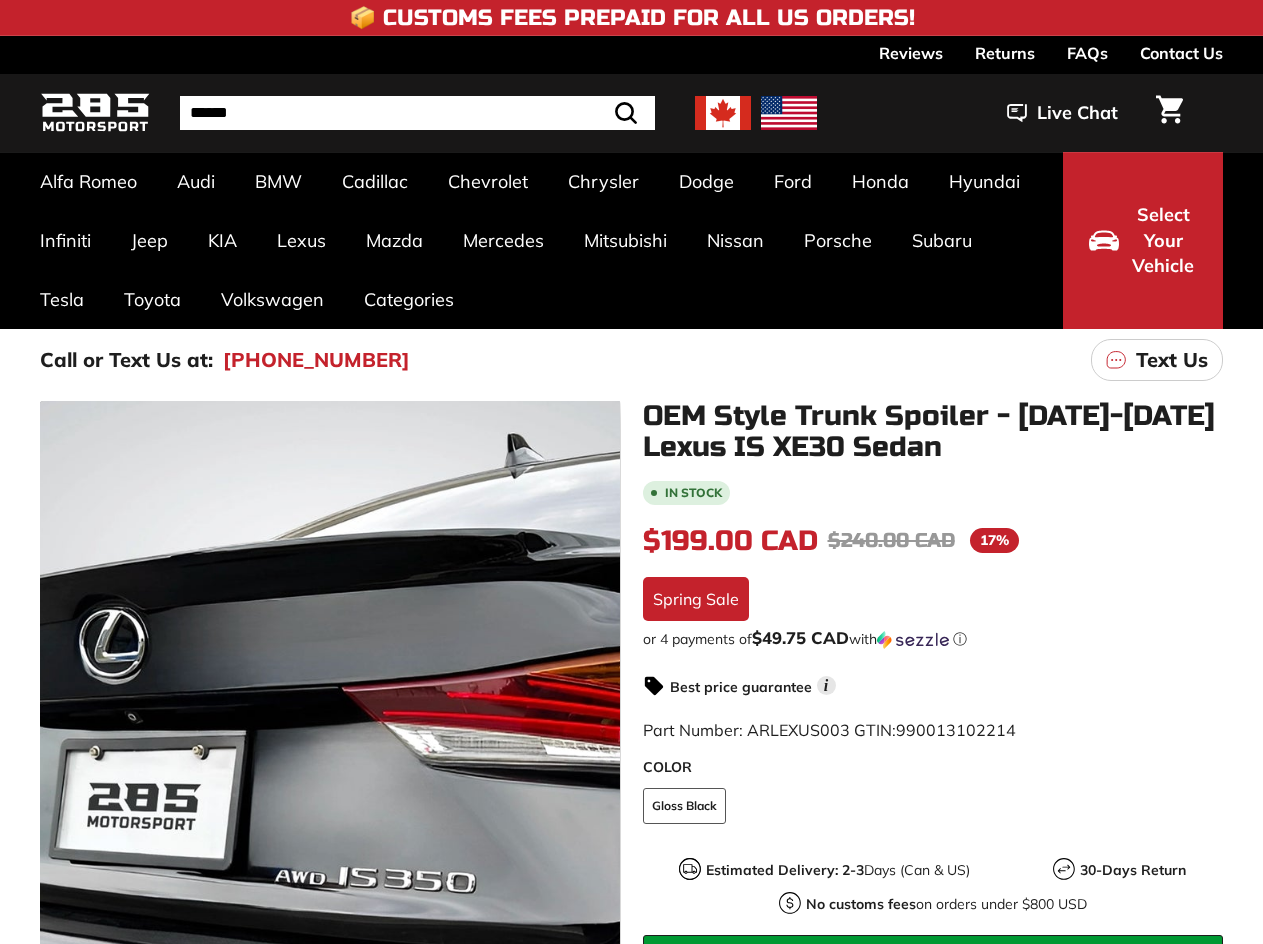 scroll, scrollTop: 0, scrollLeft: 0, axis: both 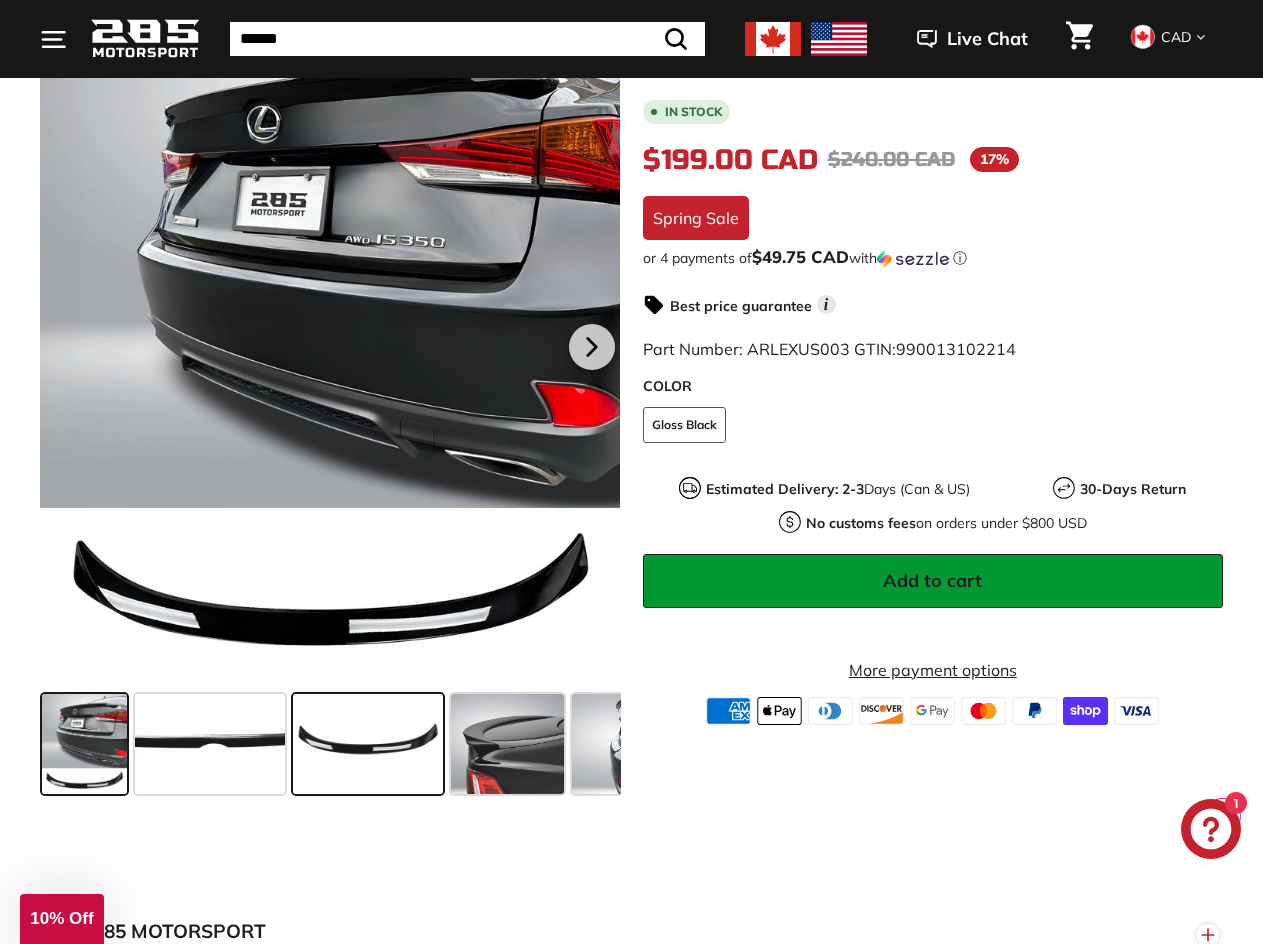 click at bounding box center [368, 744] 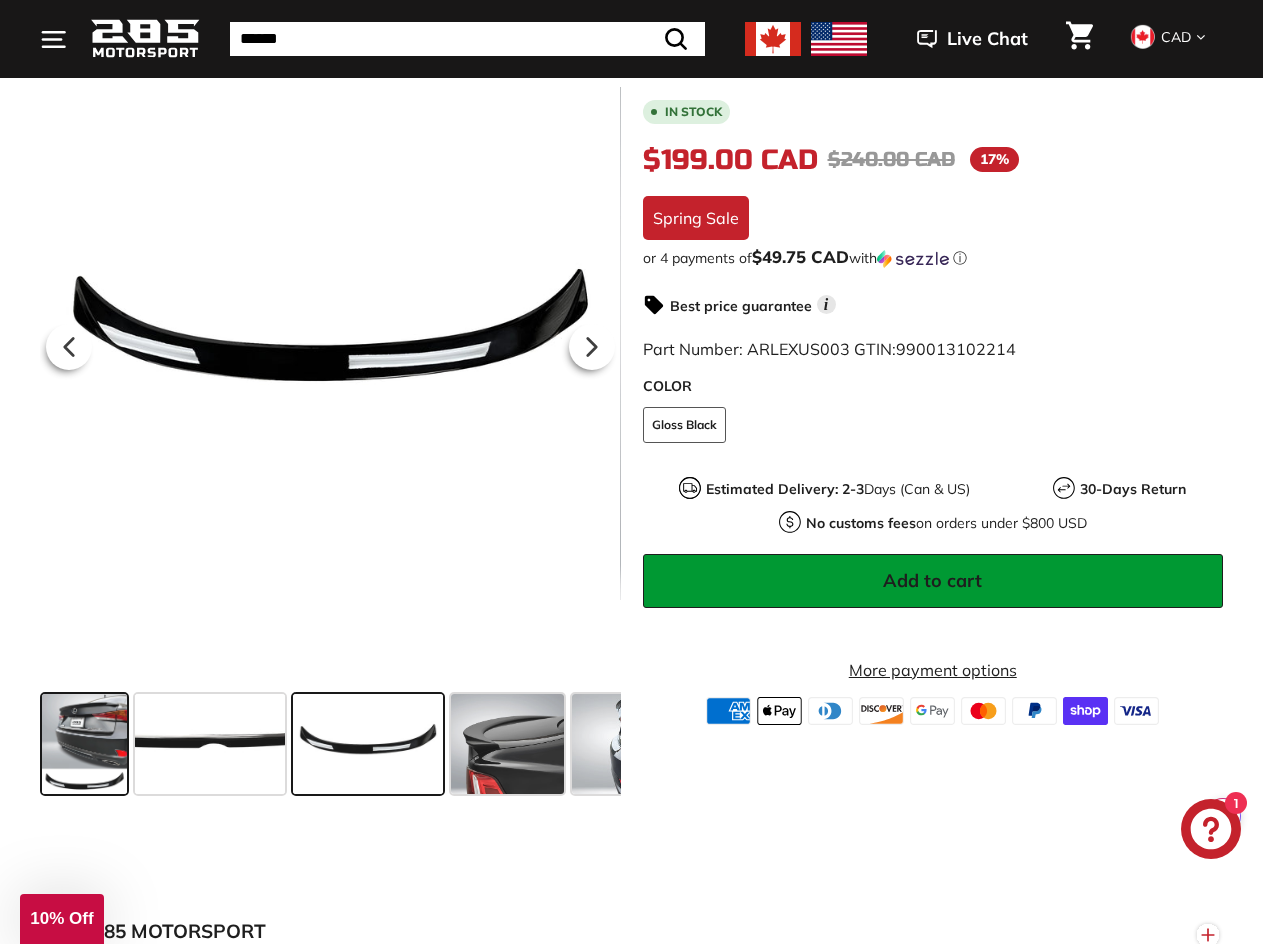 click at bounding box center [84, 744] 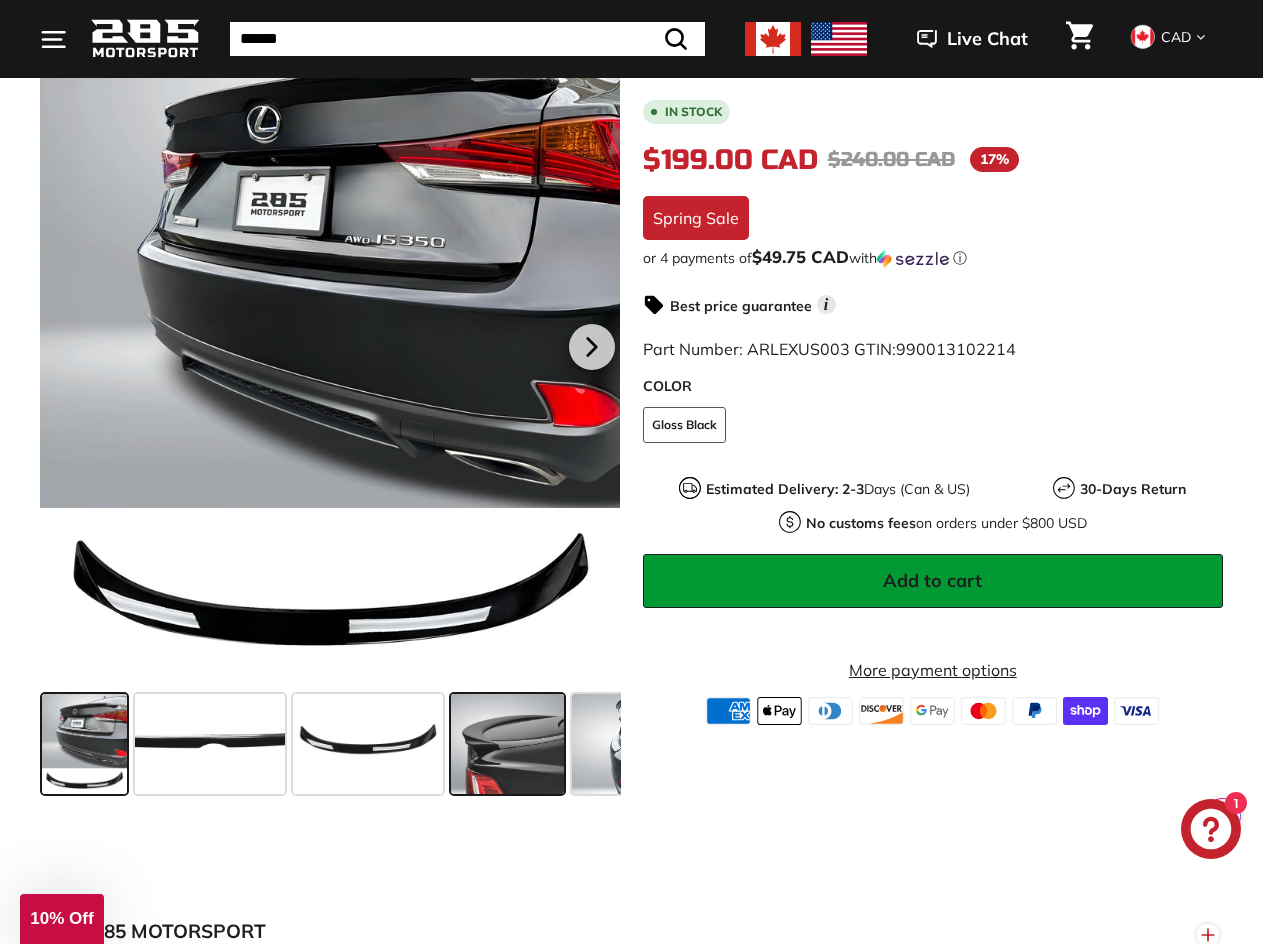 click at bounding box center [507, 744] 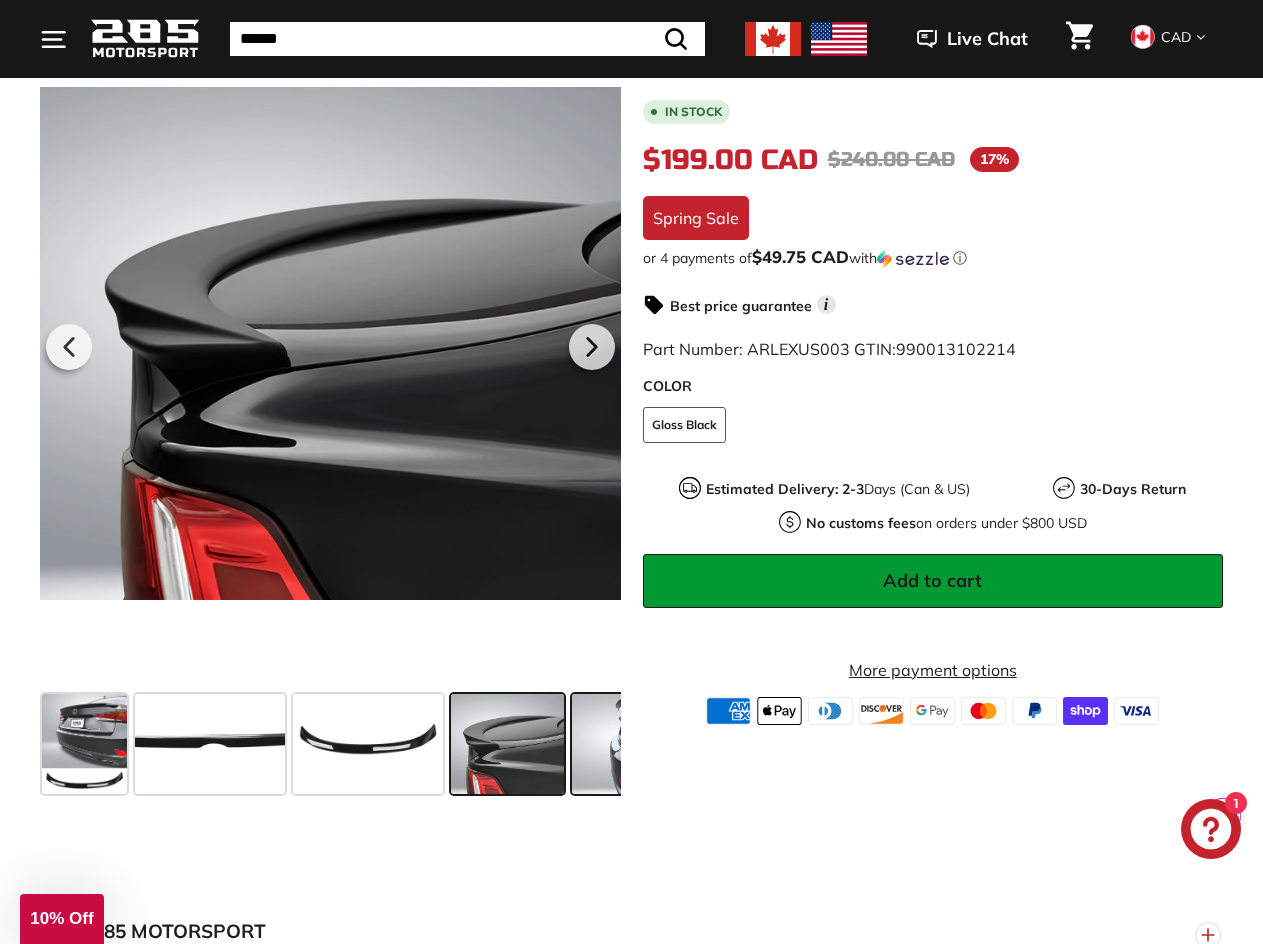 click at bounding box center (622, 744) 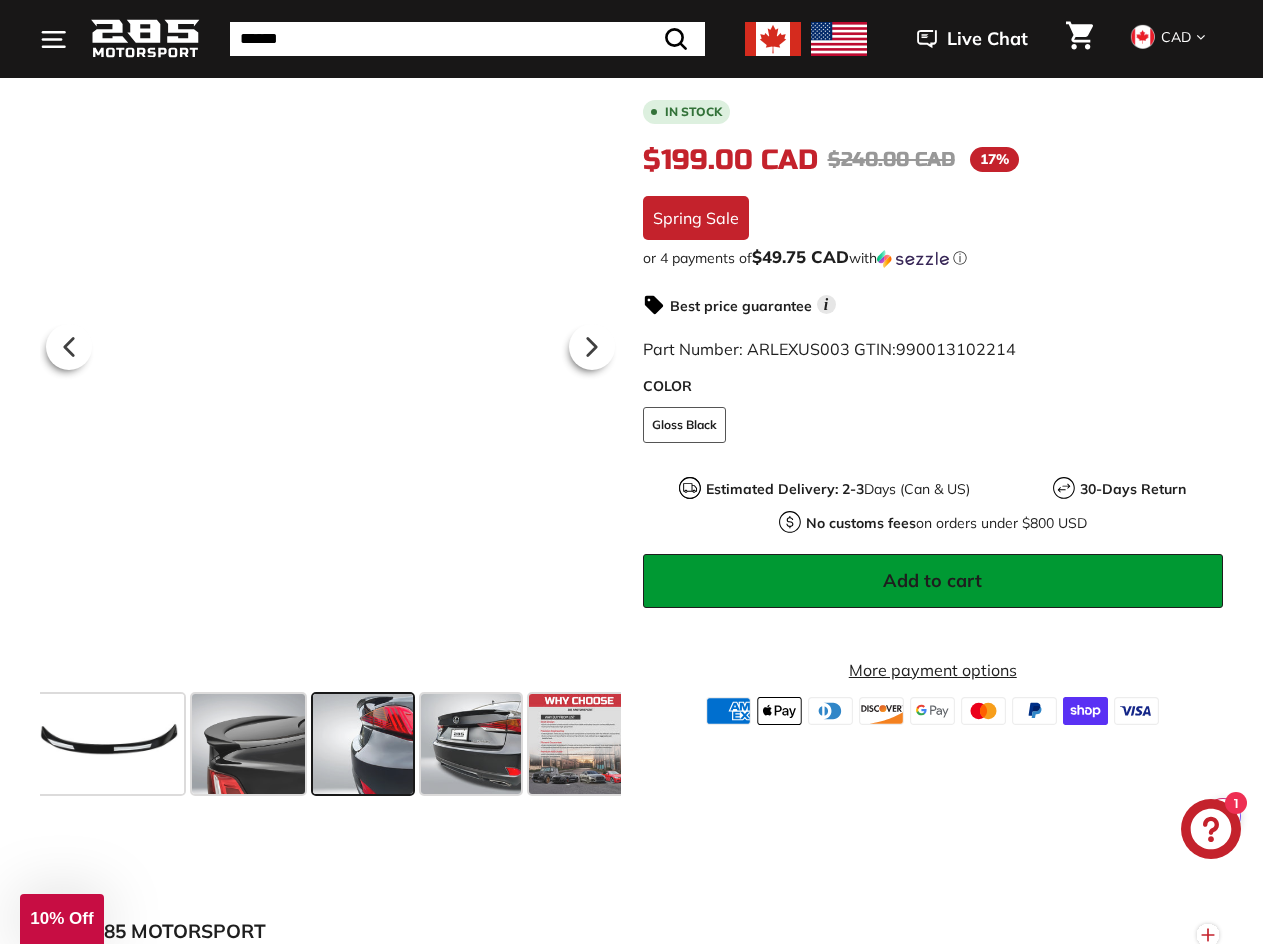 scroll, scrollTop: 0, scrollLeft: 271, axis: horizontal 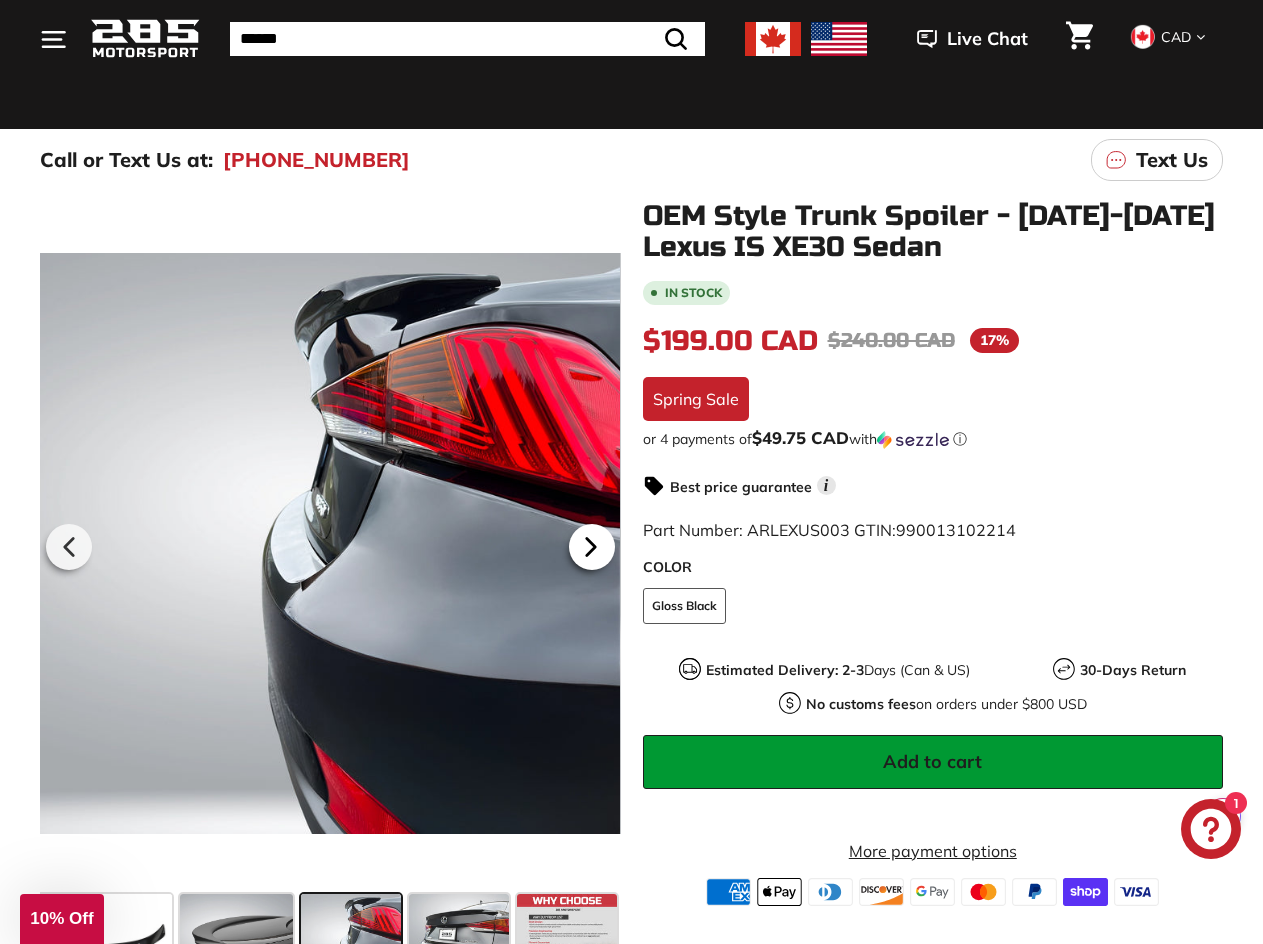 click 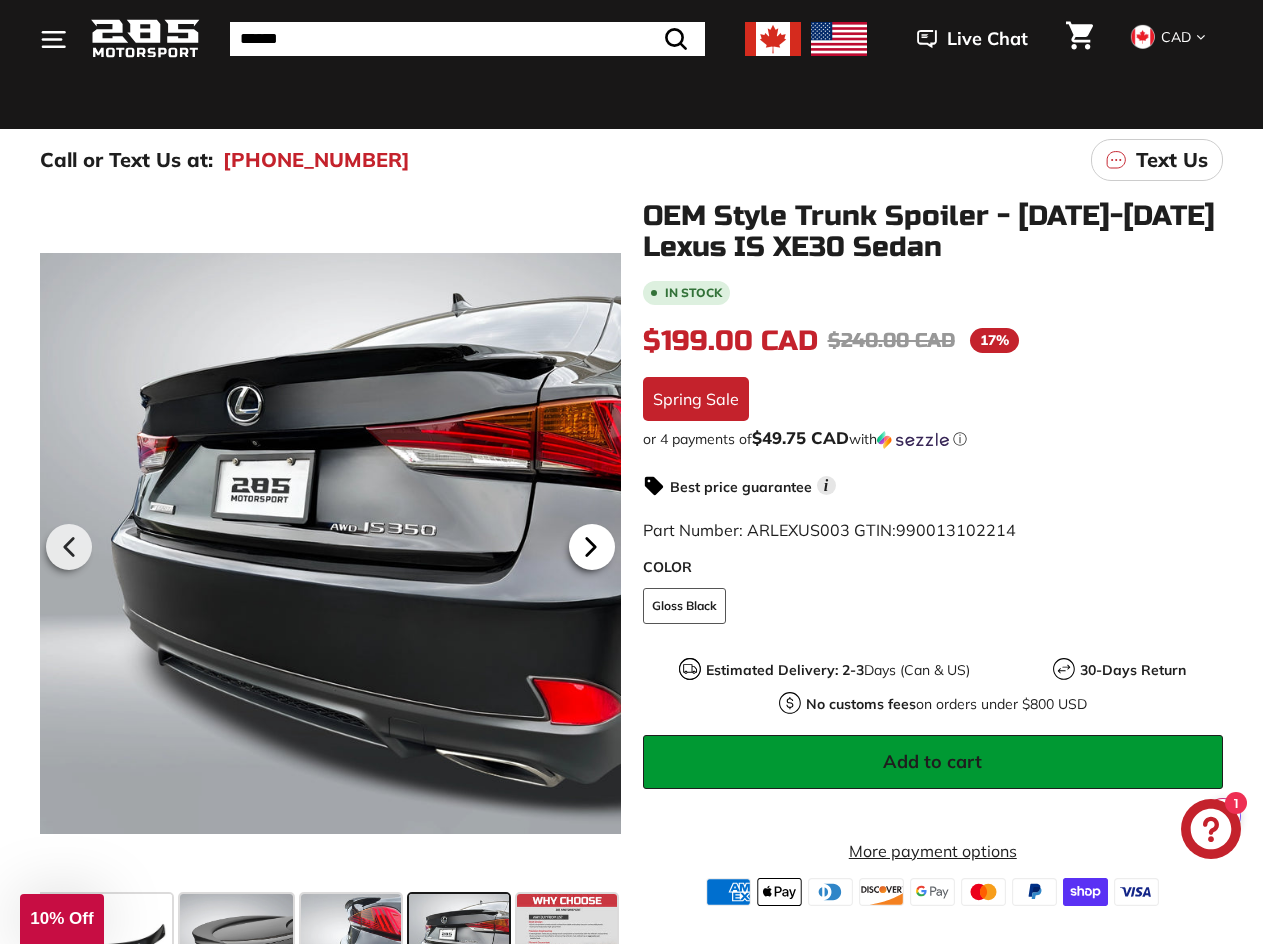 click 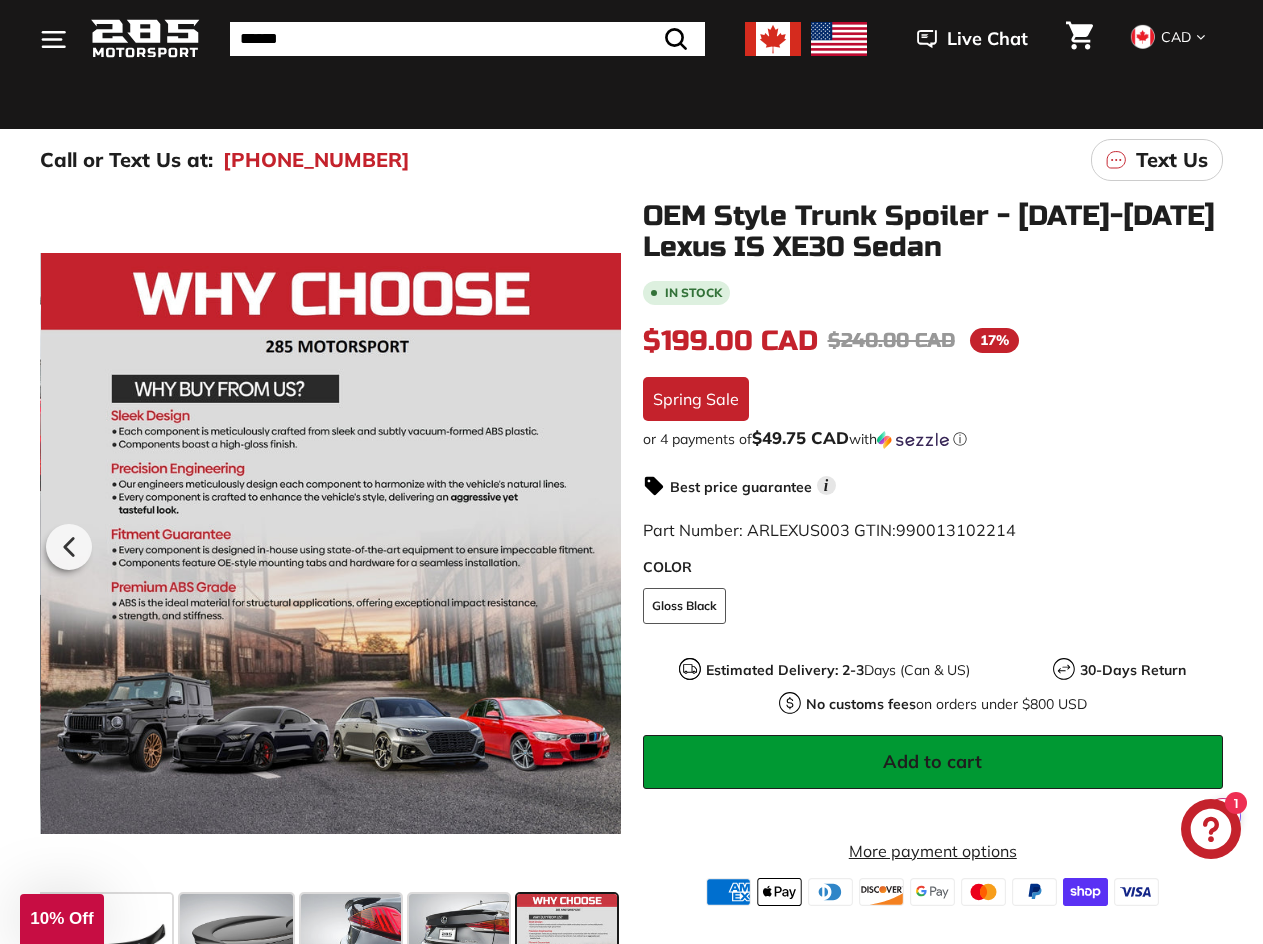 click at bounding box center (331, 543) 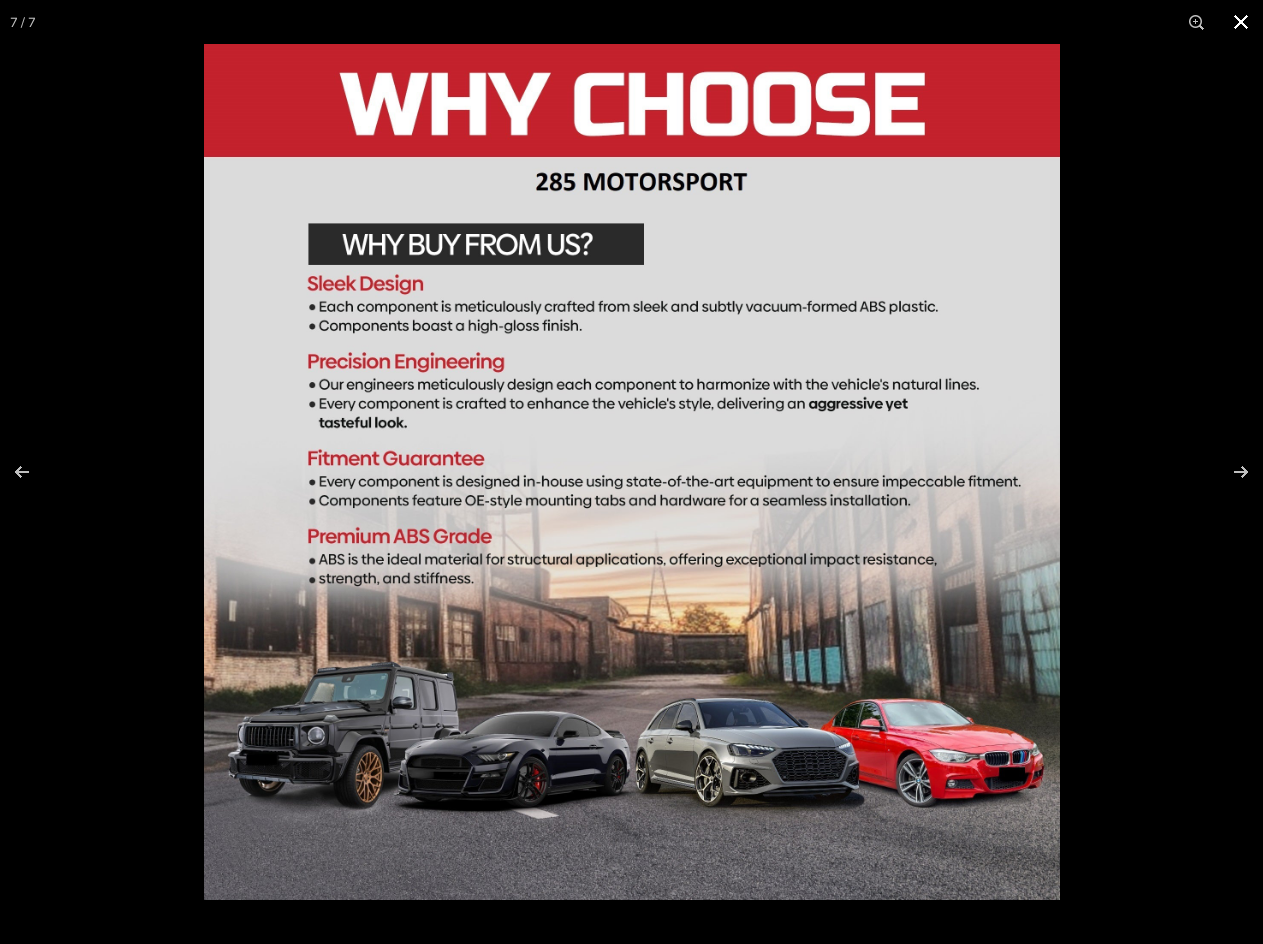 click at bounding box center [1241, 22] 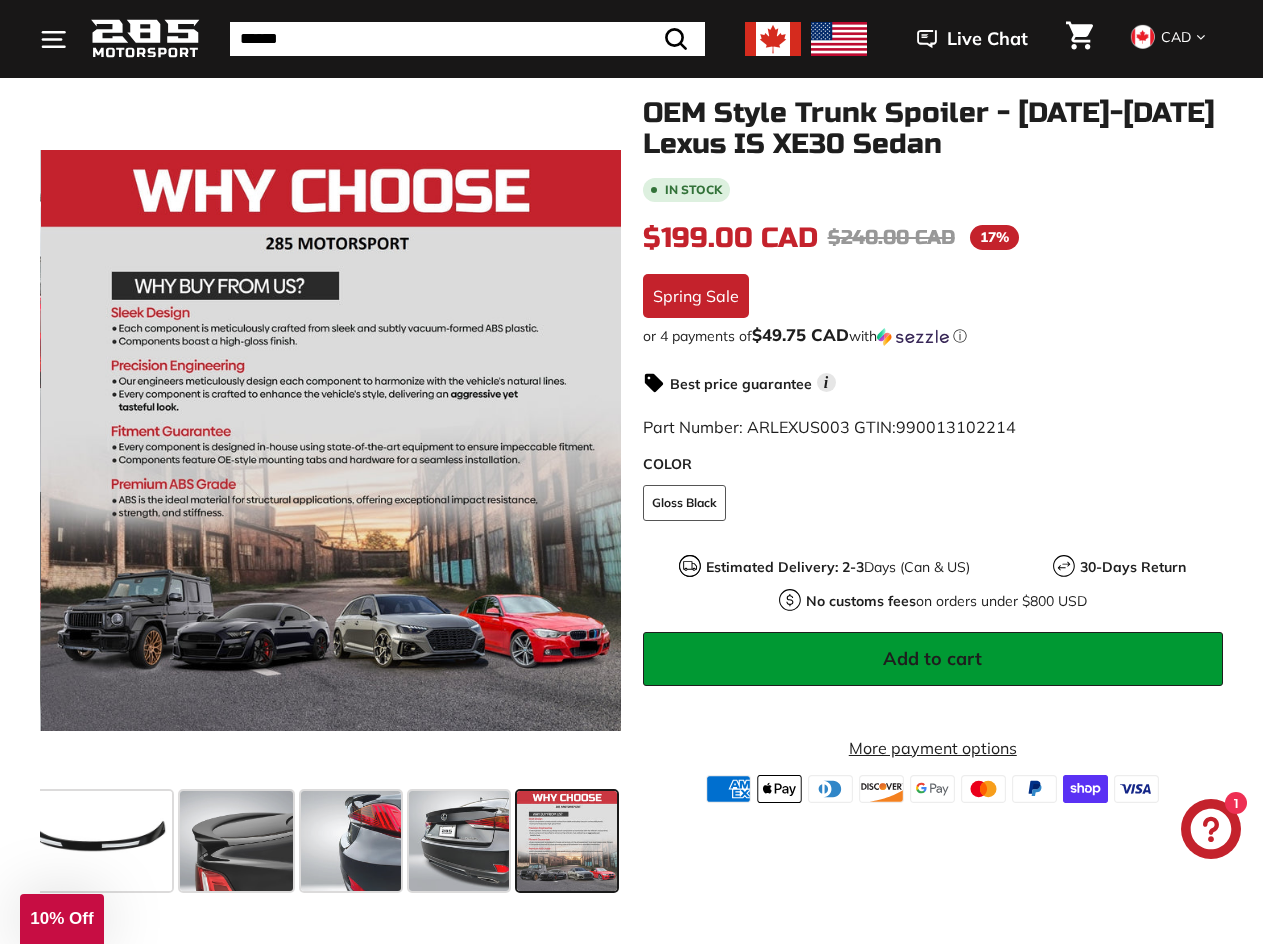 scroll, scrollTop: 400, scrollLeft: 0, axis: vertical 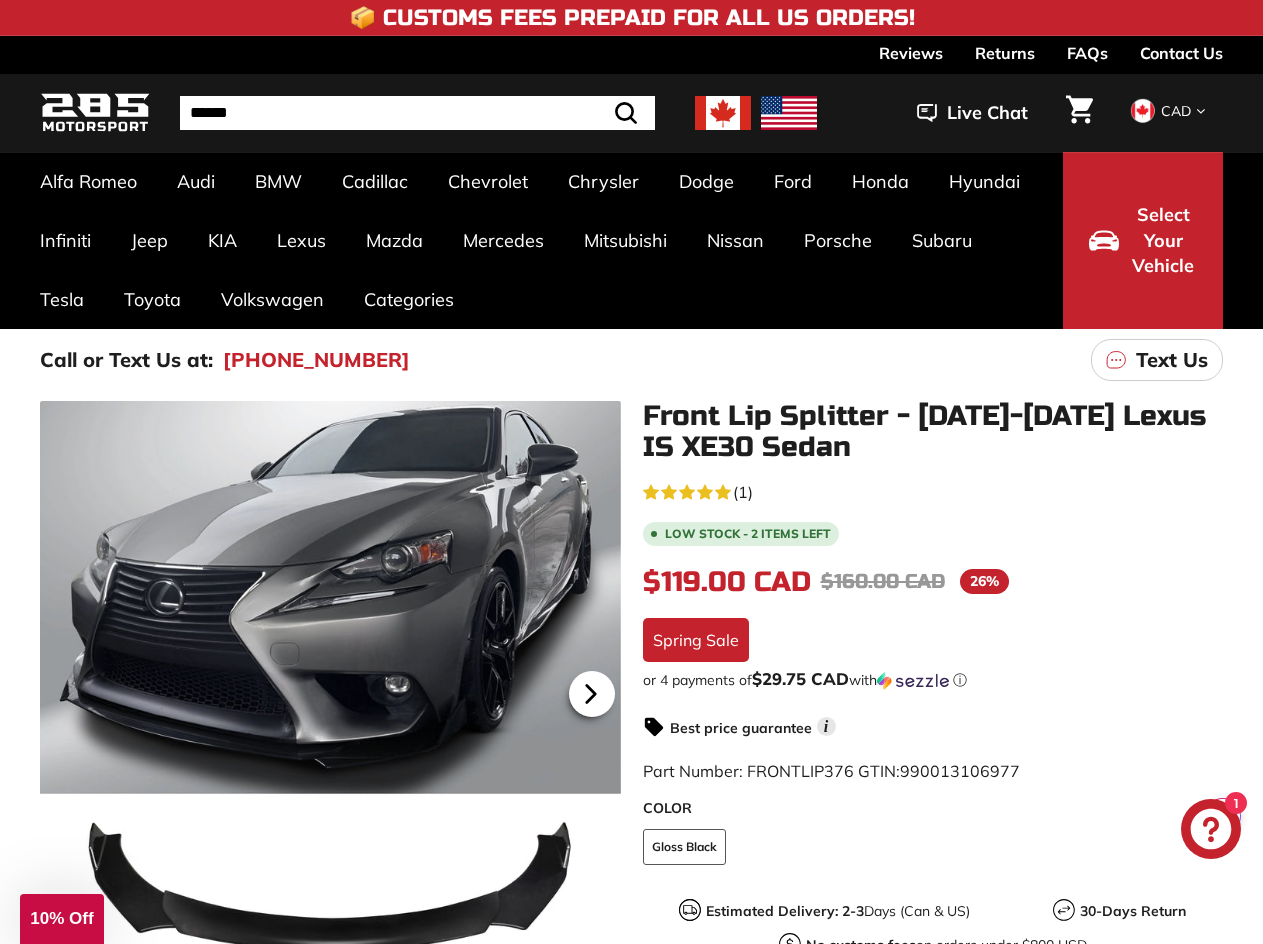 click 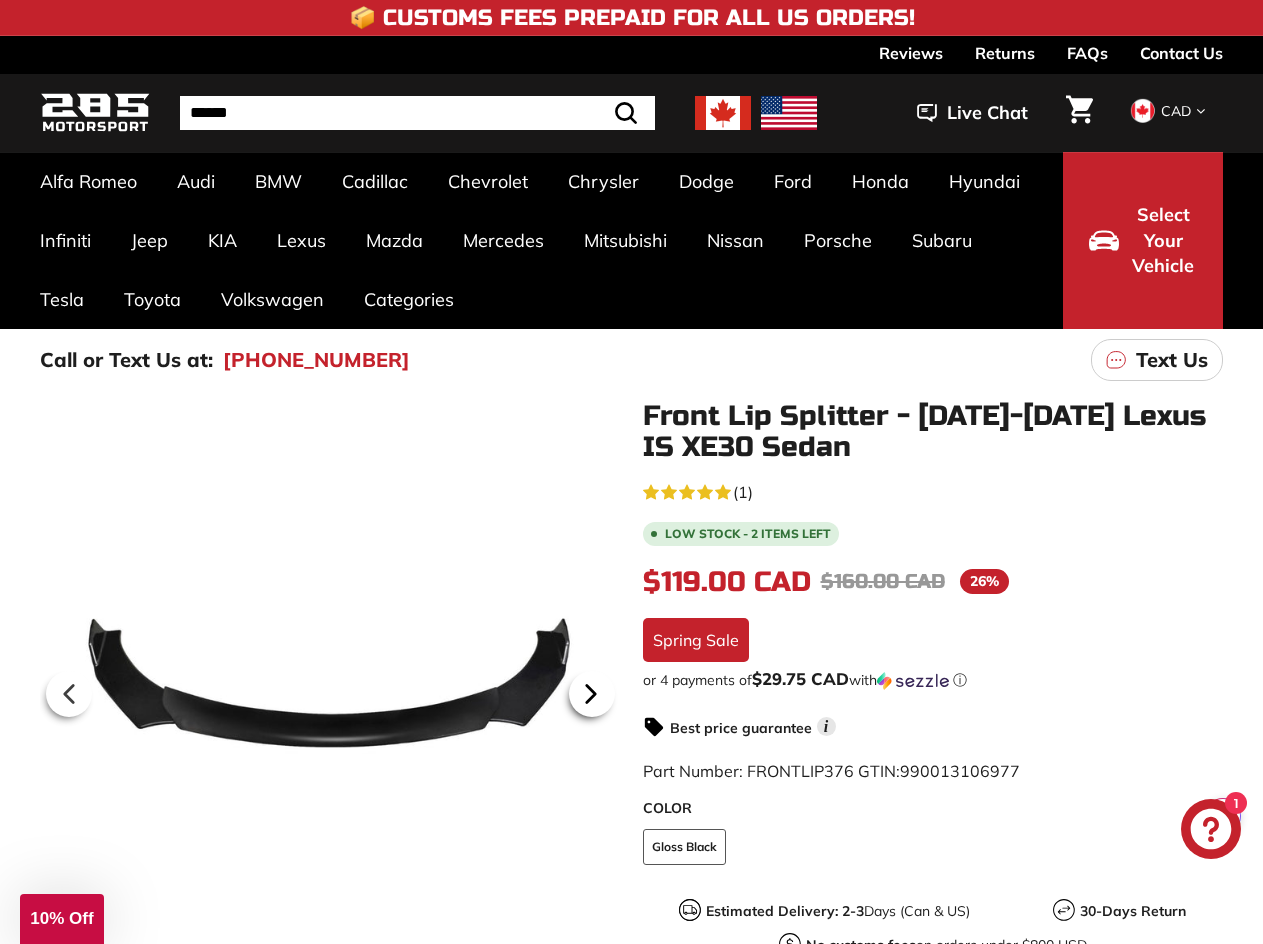 click 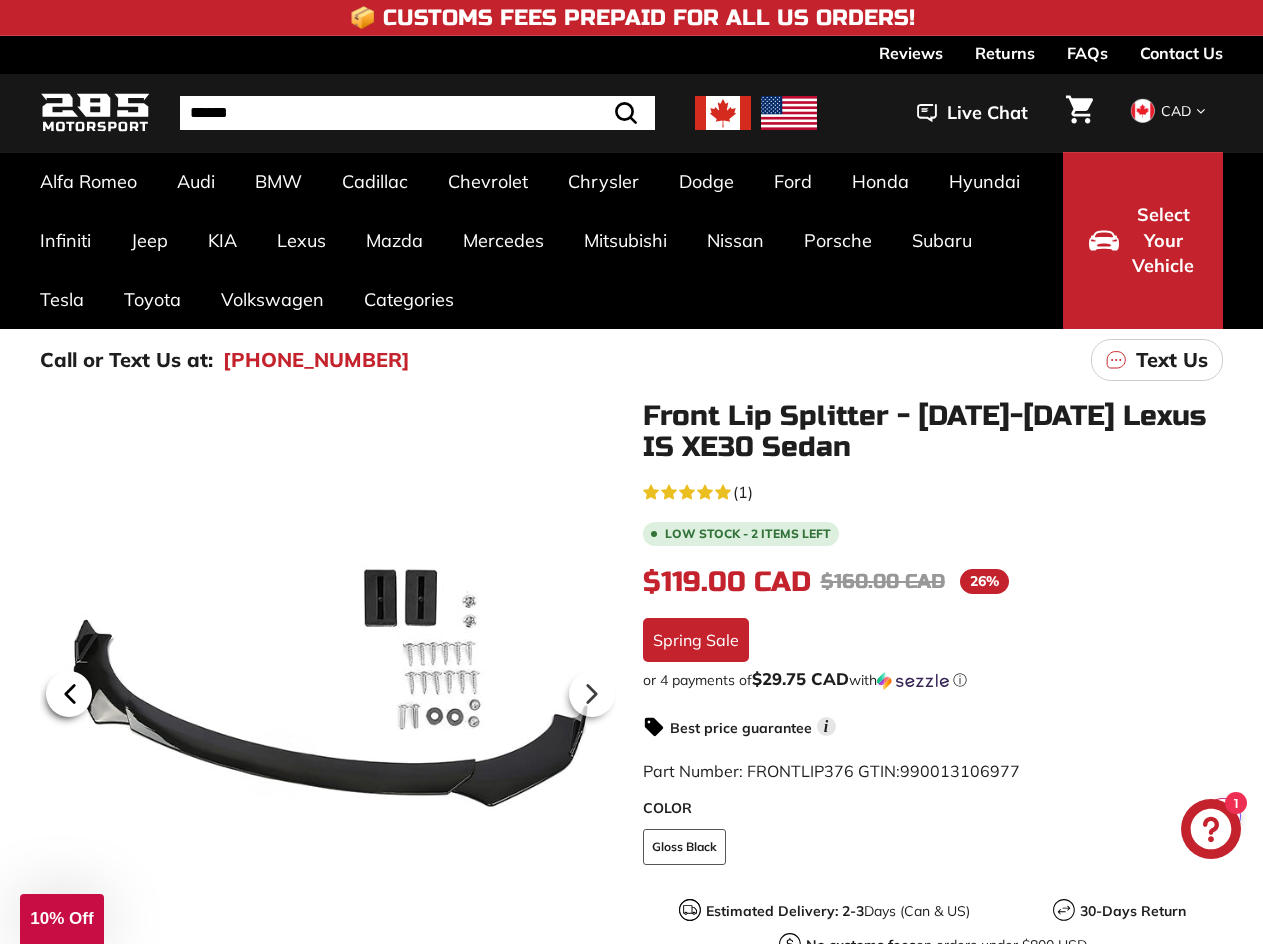 click 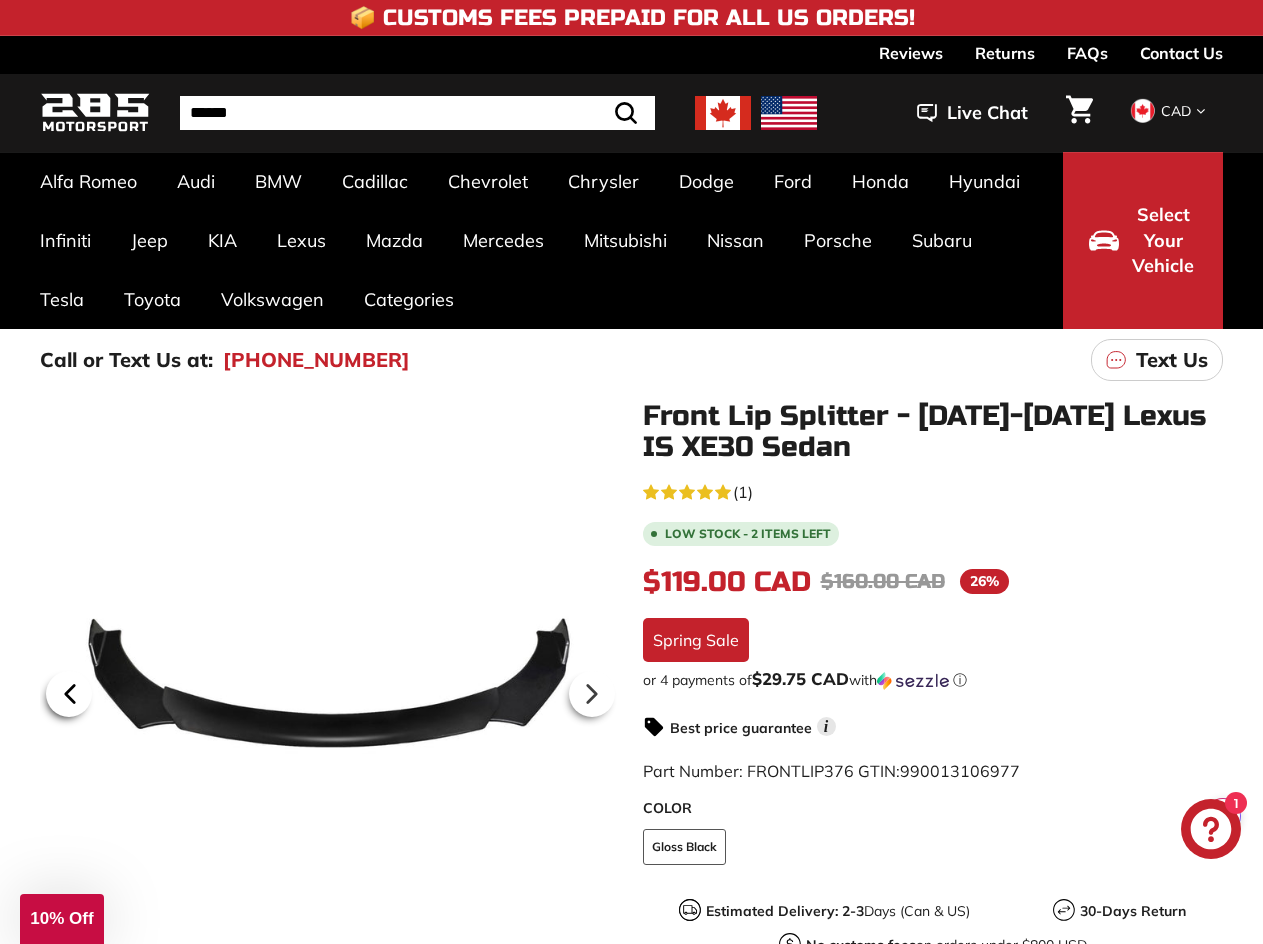 click 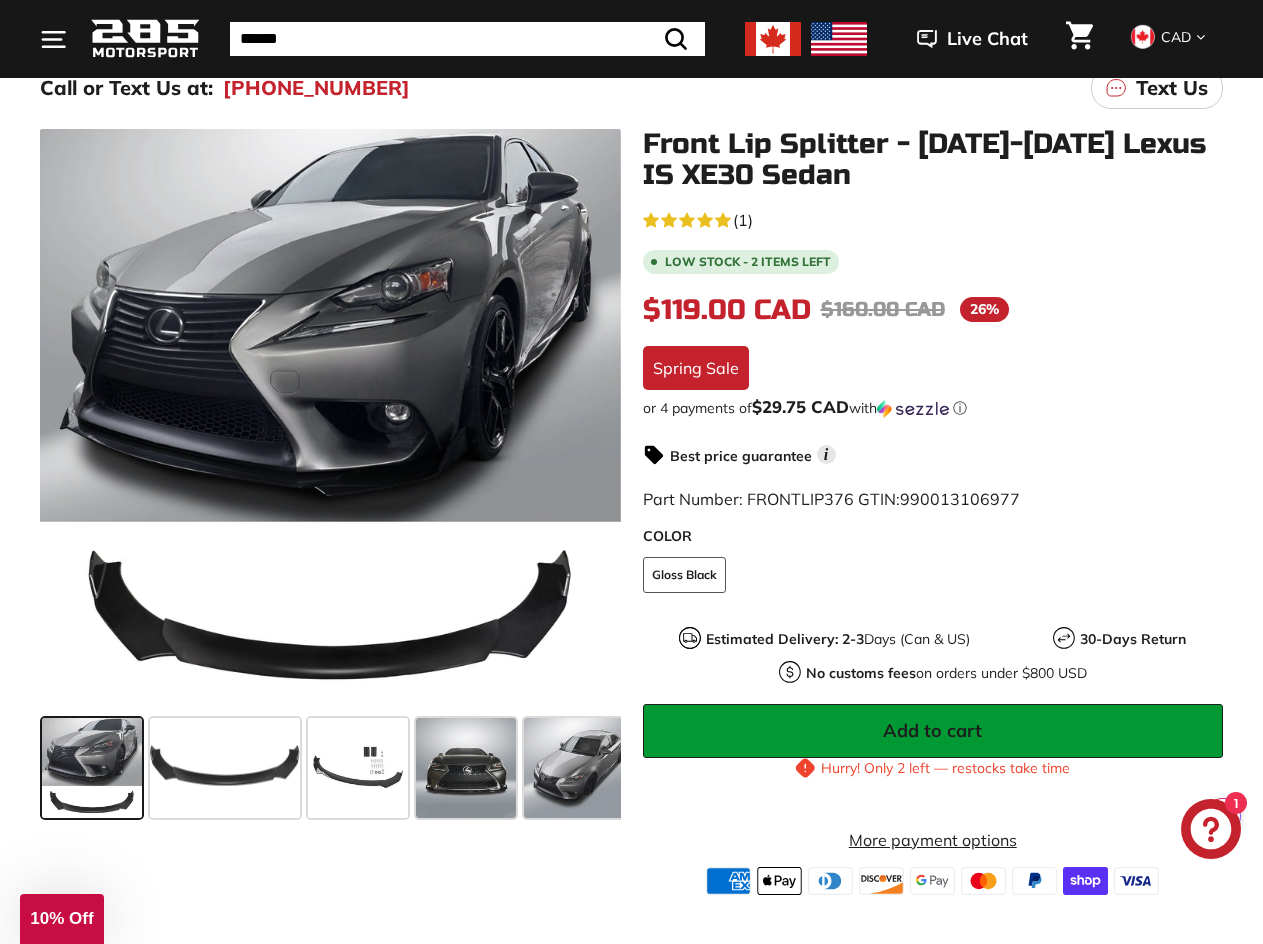 scroll, scrollTop: 300, scrollLeft: 0, axis: vertical 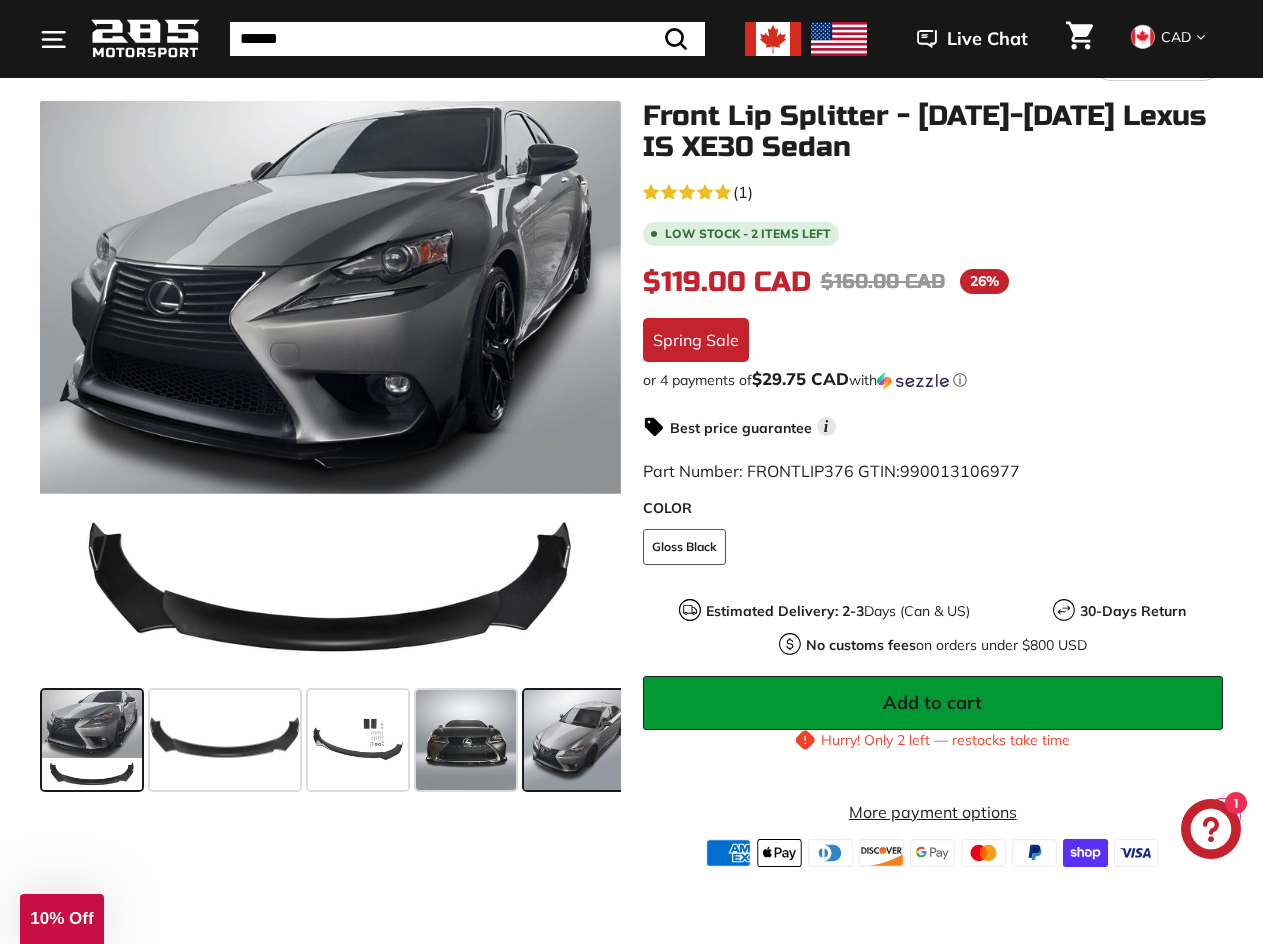 click at bounding box center [574, 740] 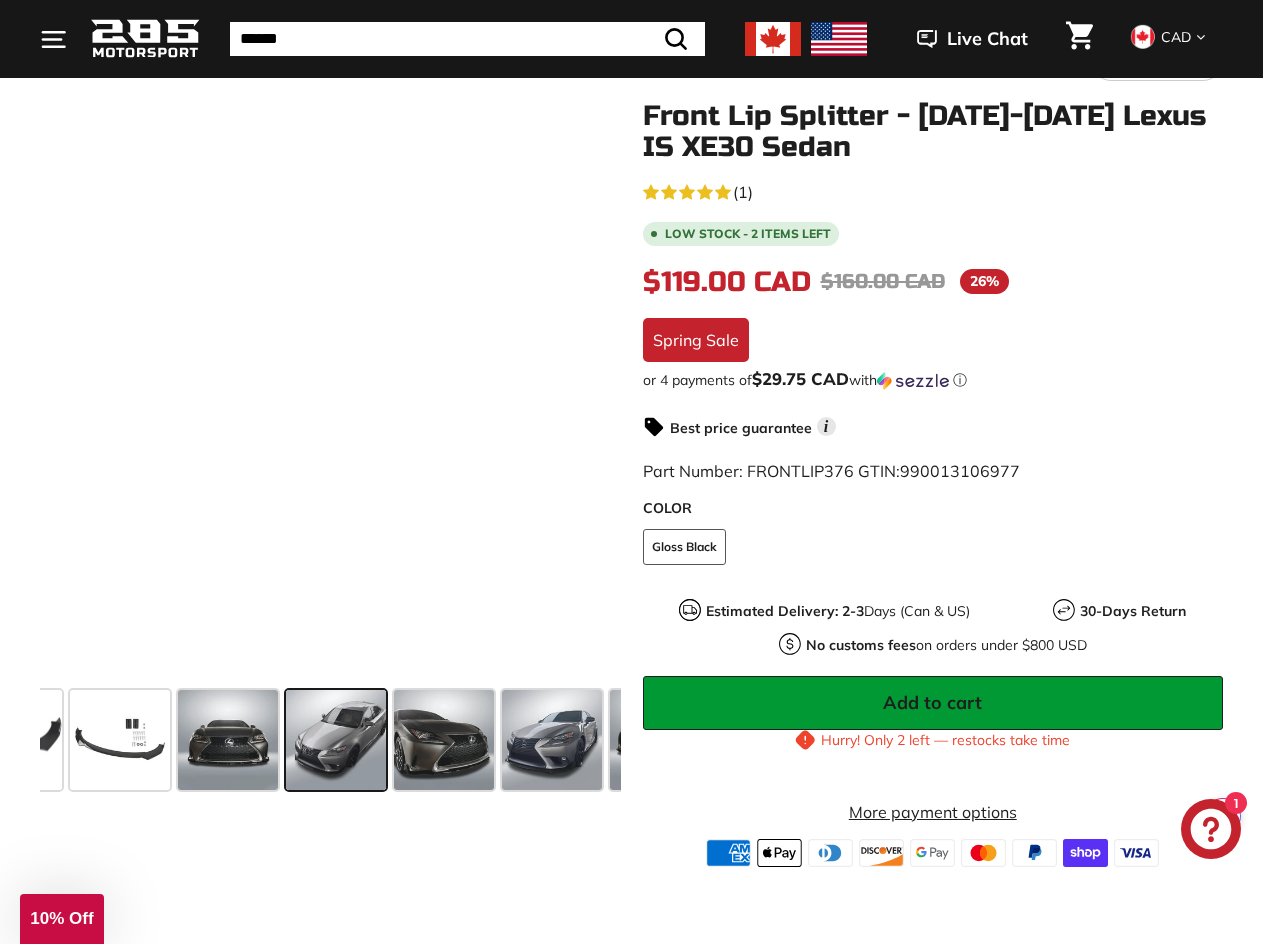scroll, scrollTop: 0, scrollLeft: 244, axis: horizontal 